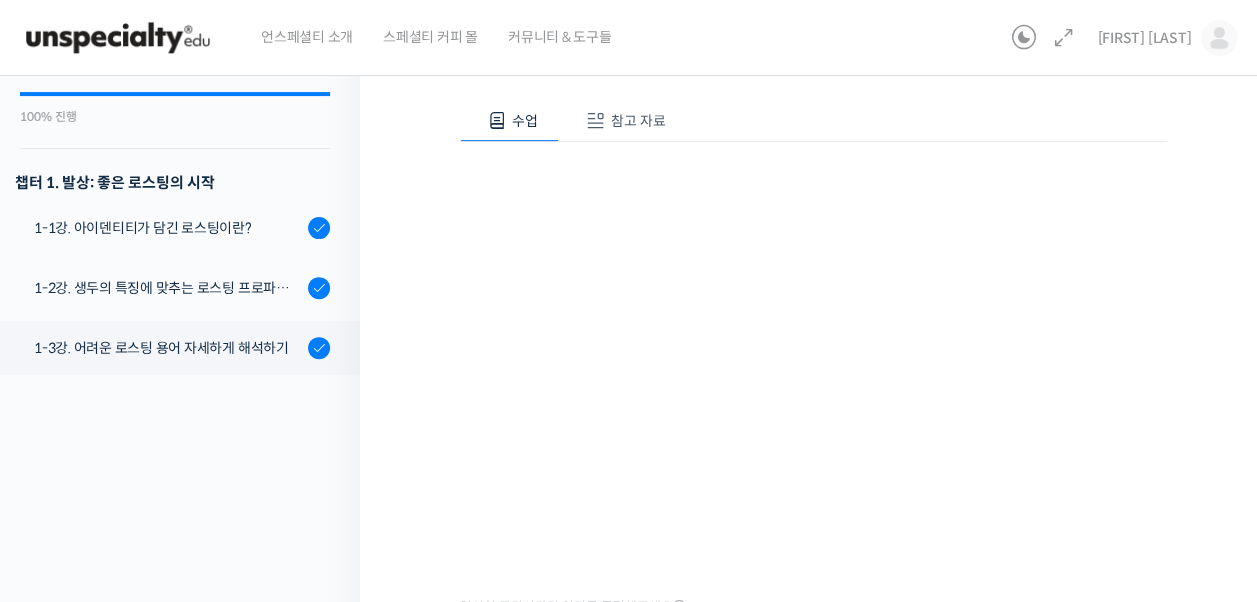 scroll, scrollTop: 0, scrollLeft: 0, axis: both 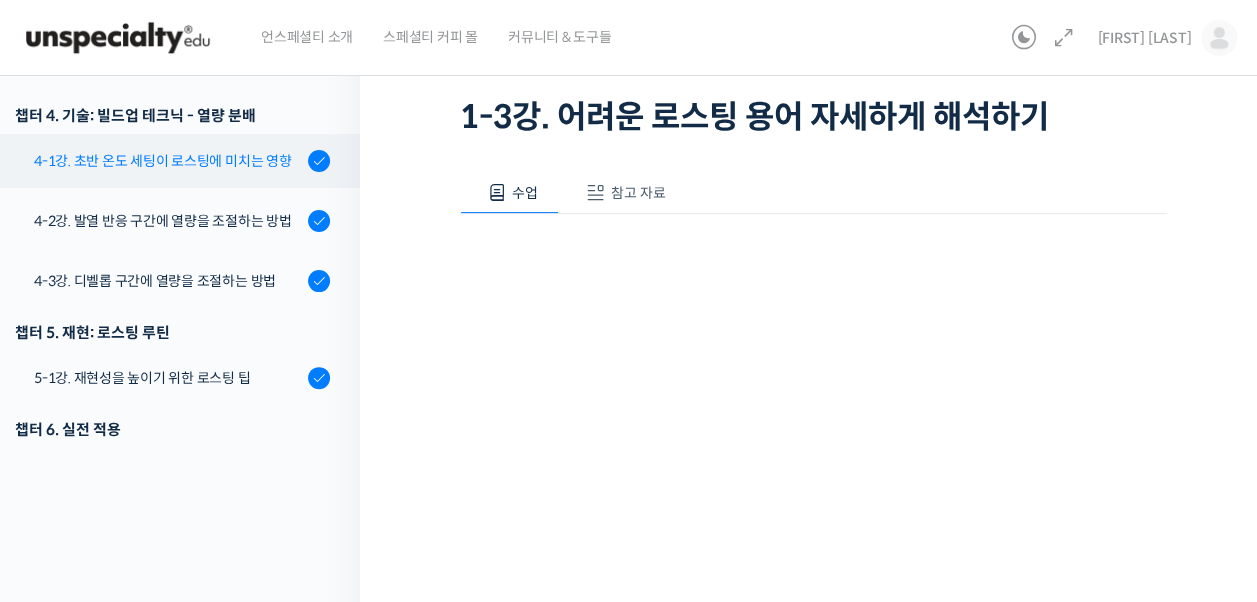 click on "4-1강. 초반 온도 세팅이 로스팅에 미치는 영향" at bounding box center [168, 161] 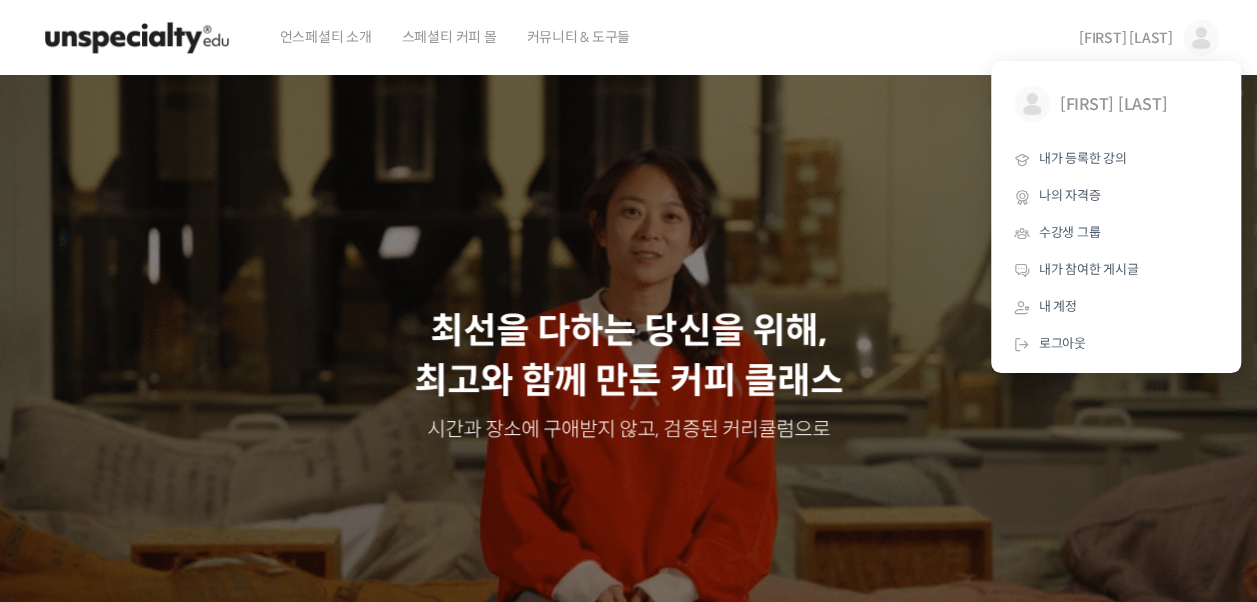scroll, scrollTop: 0, scrollLeft: 0, axis: both 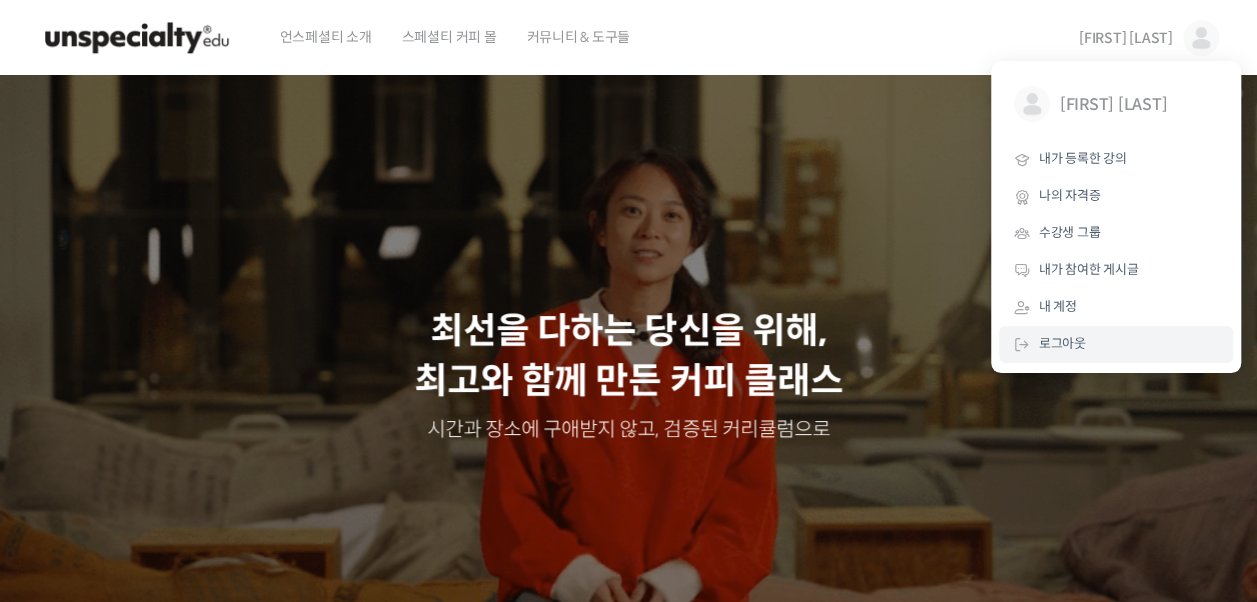 click on "로그아웃" at bounding box center [1062, 343] 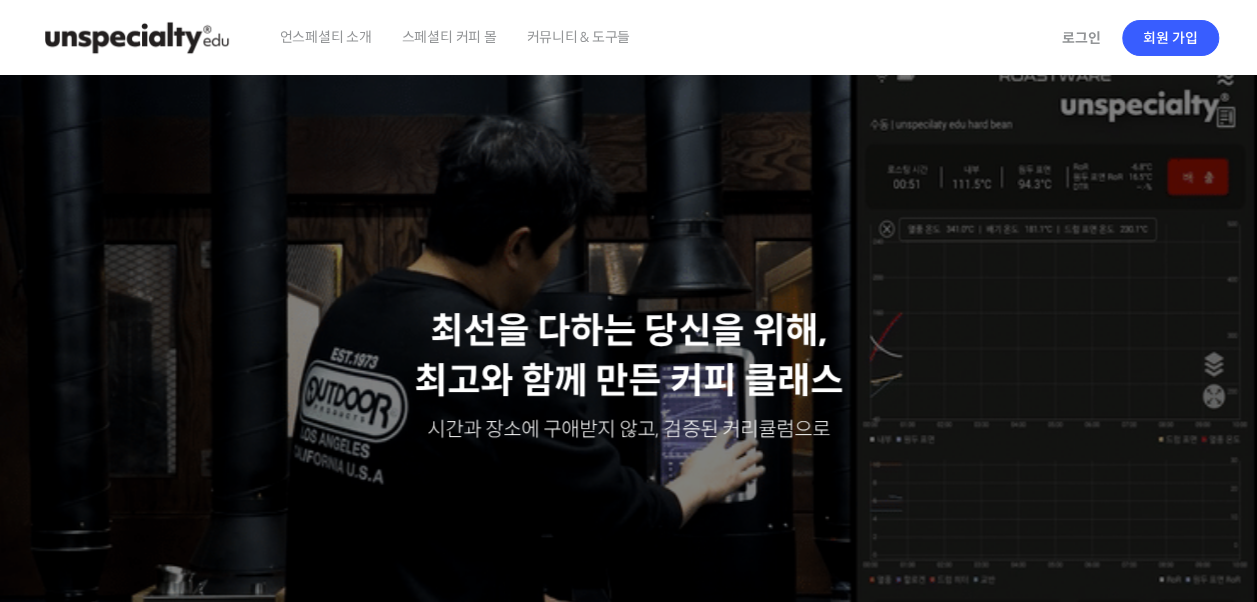 scroll, scrollTop: 0, scrollLeft: 0, axis: both 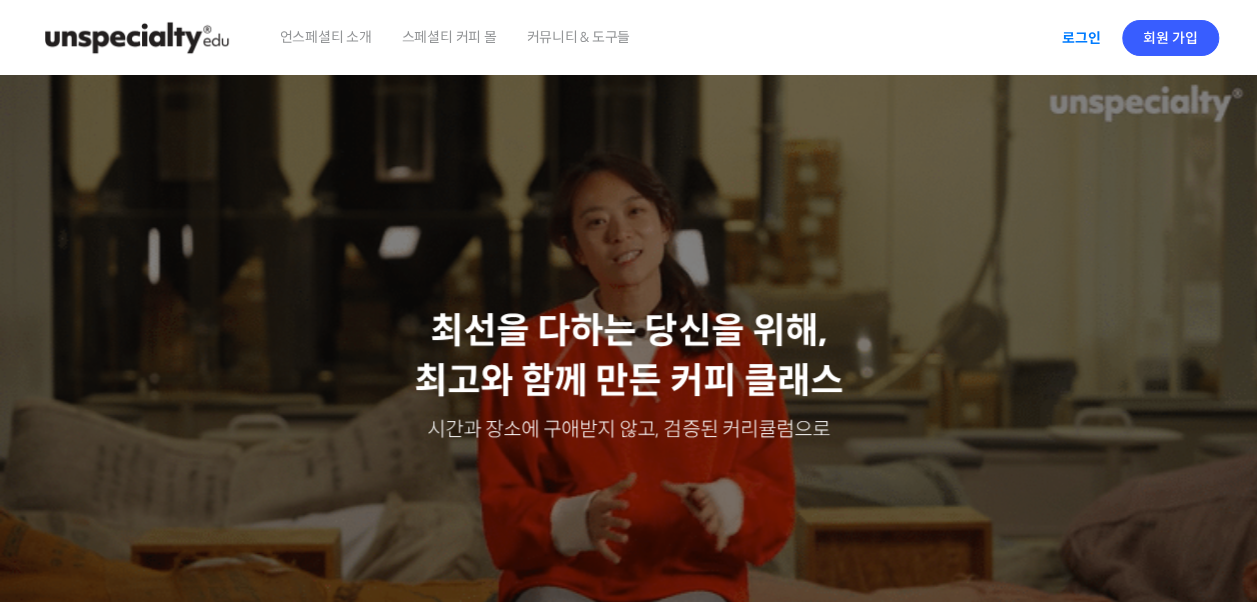 click on "로그인" at bounding box center [1081, 38] 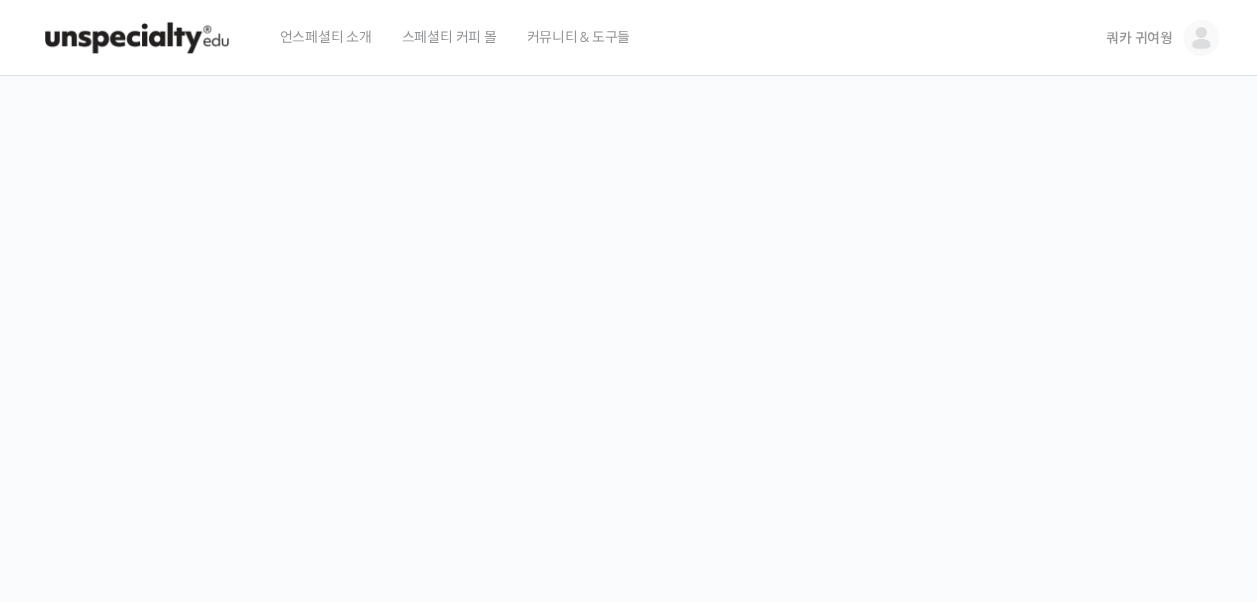 scroll, scrollTop: 0, scrollLeft: 0, axis: both 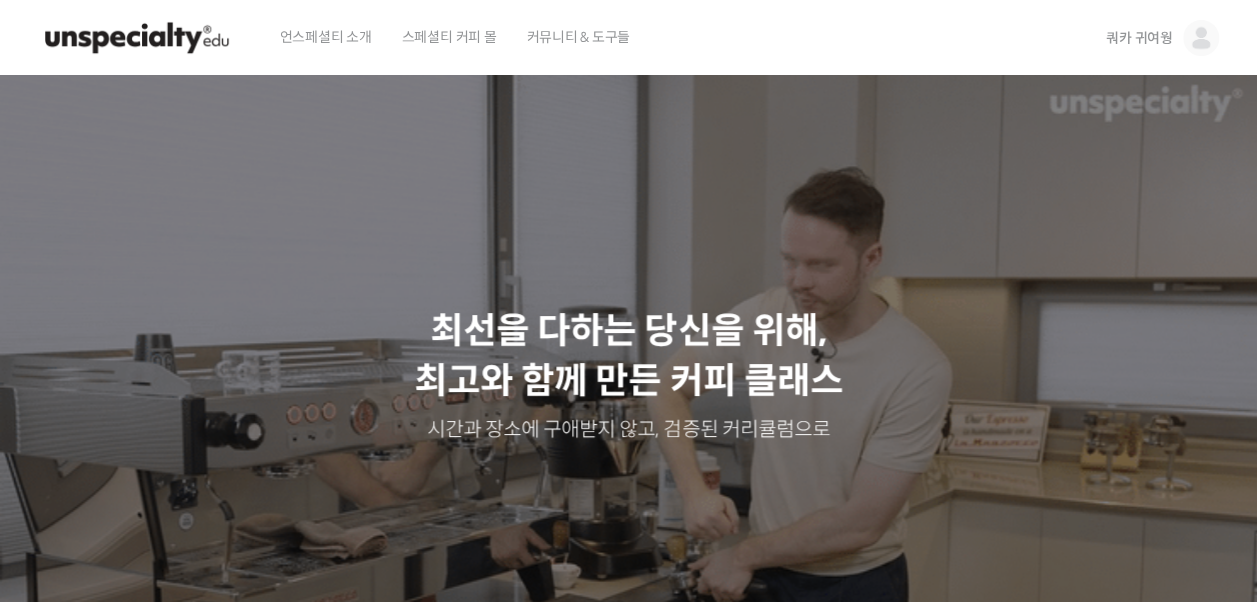 click at bounding box center (1201, 38) 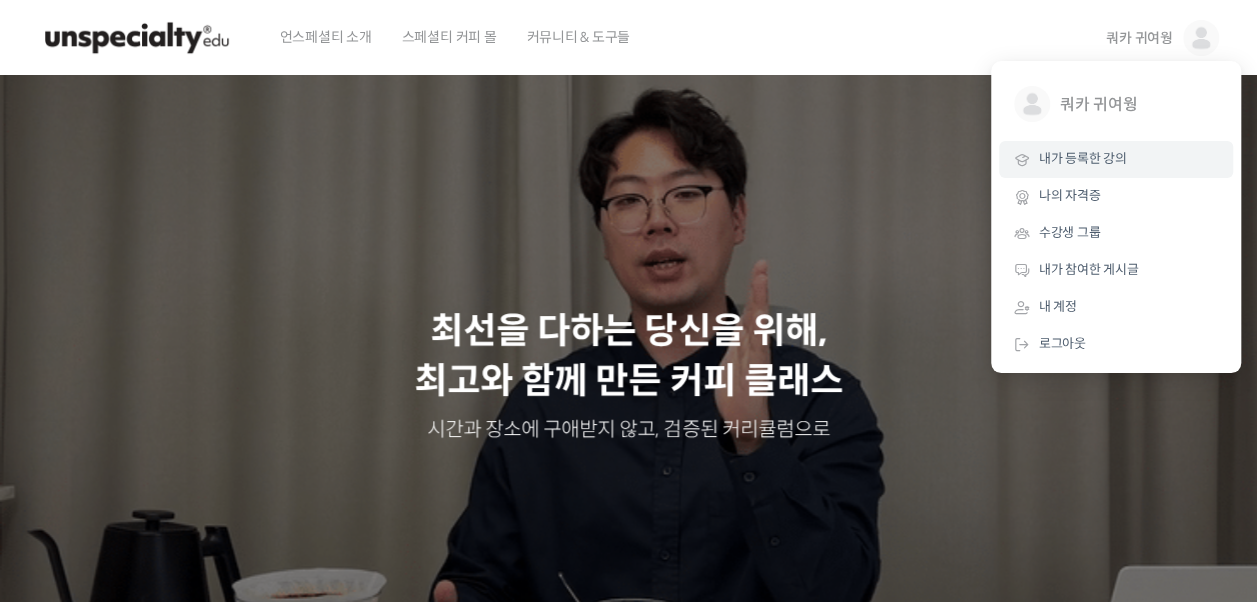 click on "내가 등록한 강의" at bounding box center (1083, 158) 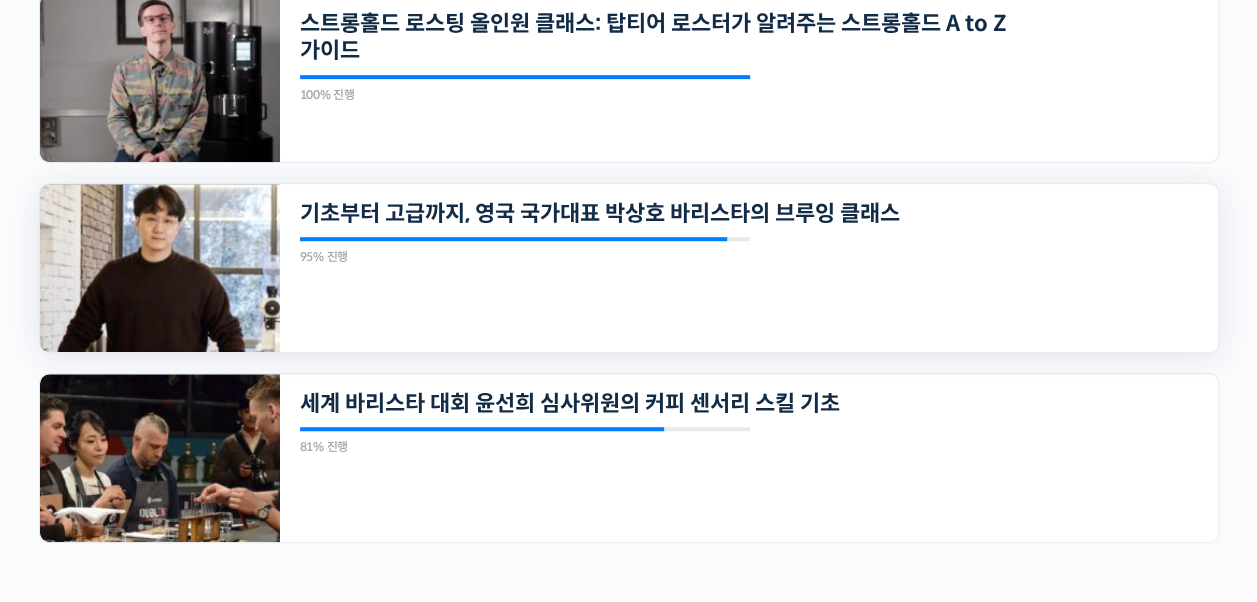 scroll, scrollTop: 518, scrollLeft: 0, axis: vertical 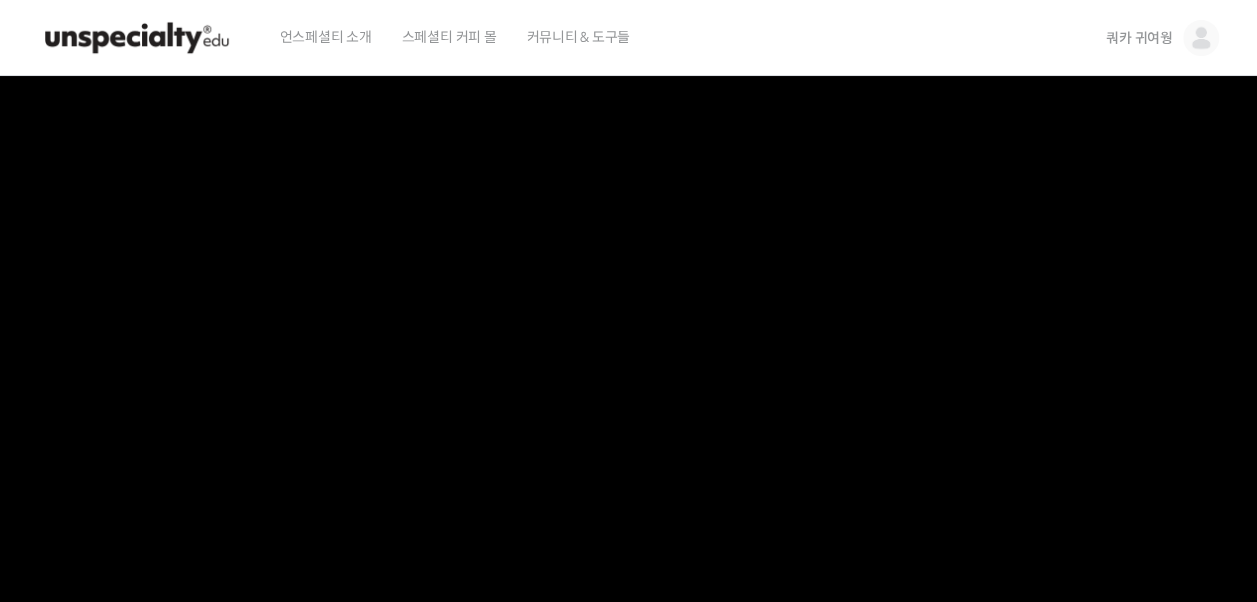click at bounding box center (1201, 38) 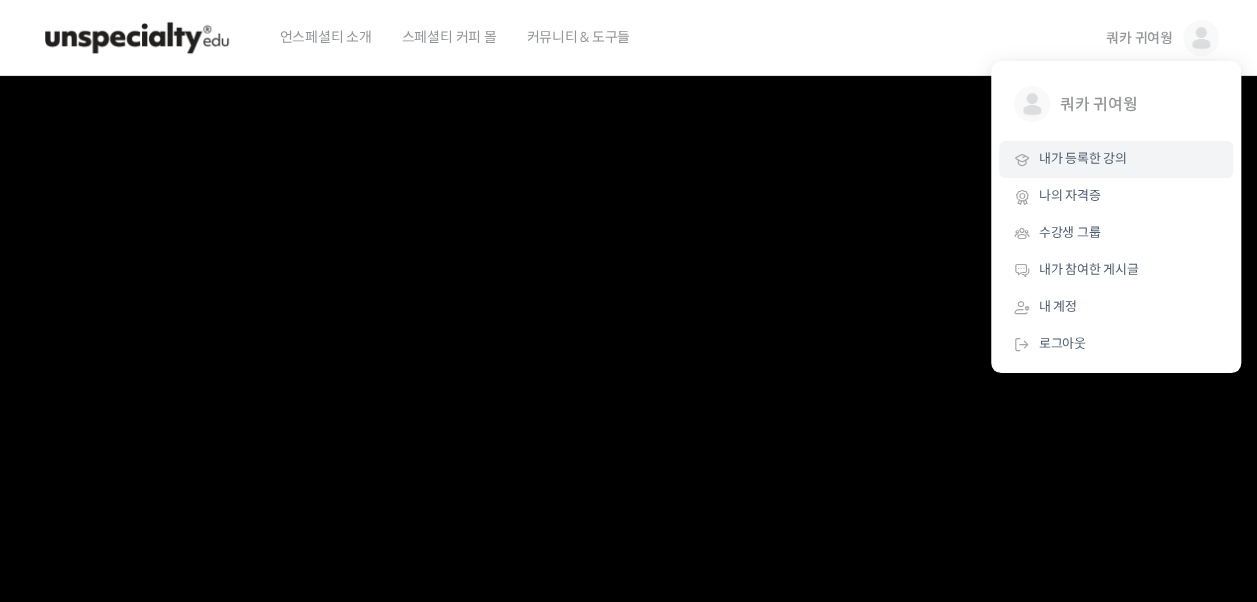 click on "내가 등록한 강의" at bounding box center [1083, 158] 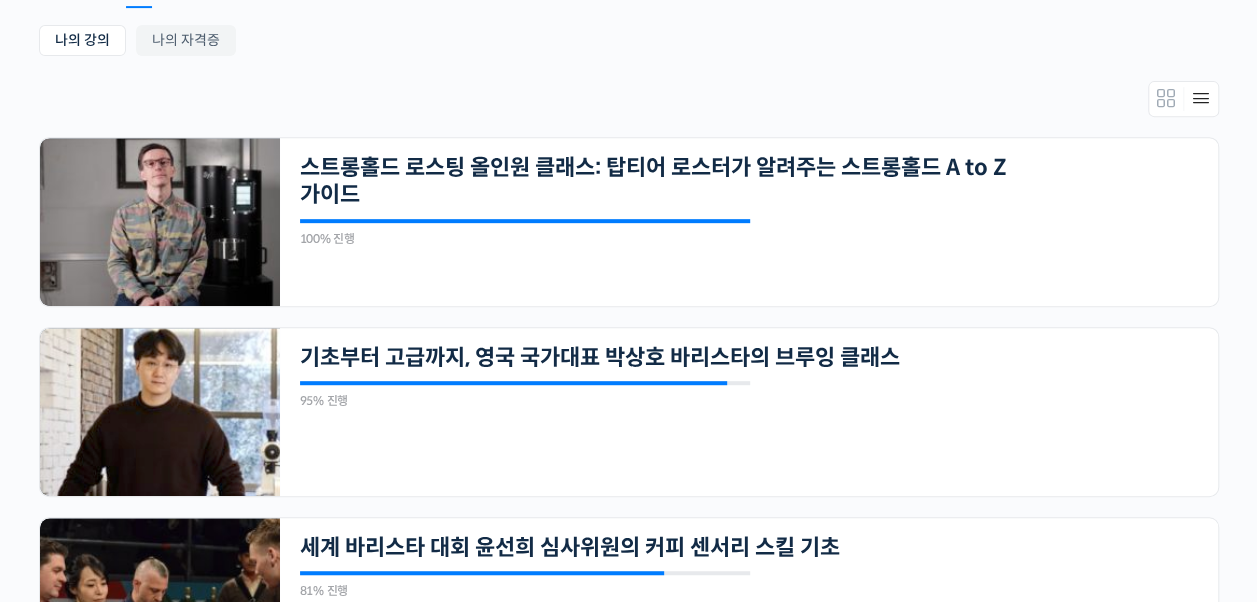 scroll, scrollTop: 594, scrollLeft: 0, axis: vertical 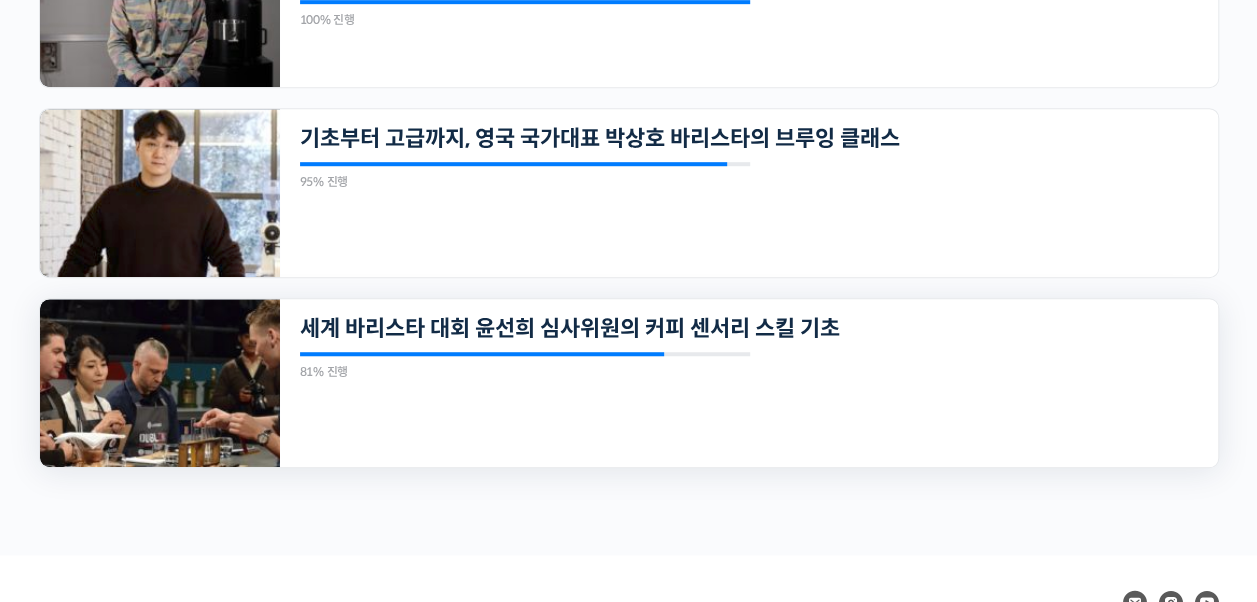 click at bounding box center (525, 2) 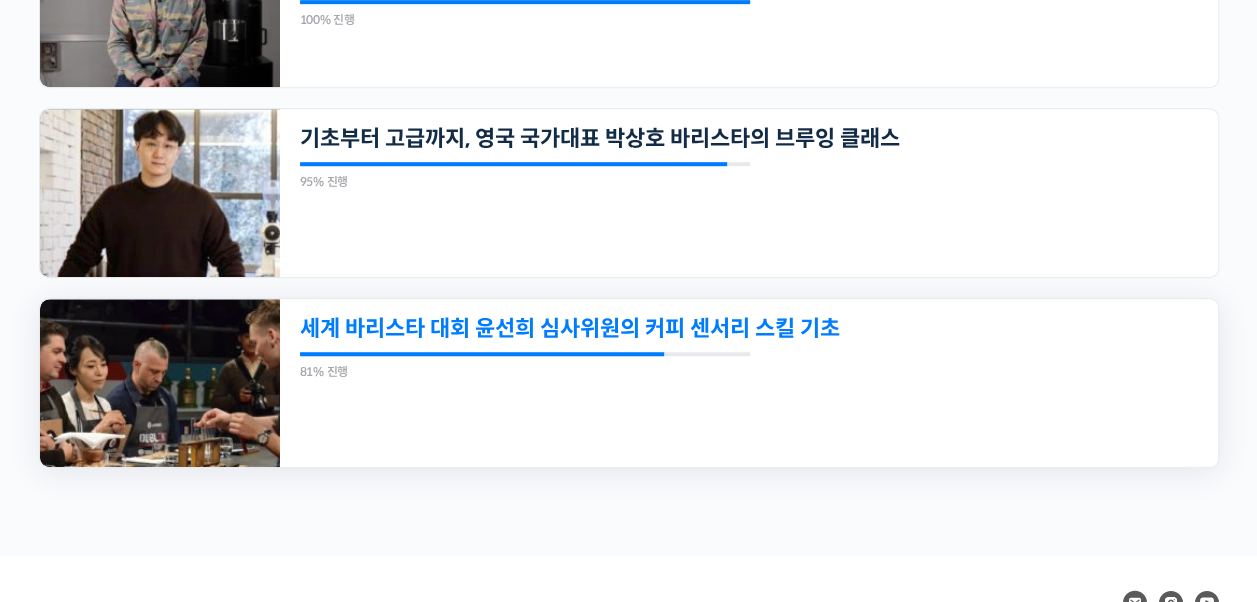 click on "세계 바리스타 대회 윤선희 심사위원의 커피 센서리 스킬 기초" at bounding box center (659, 328) 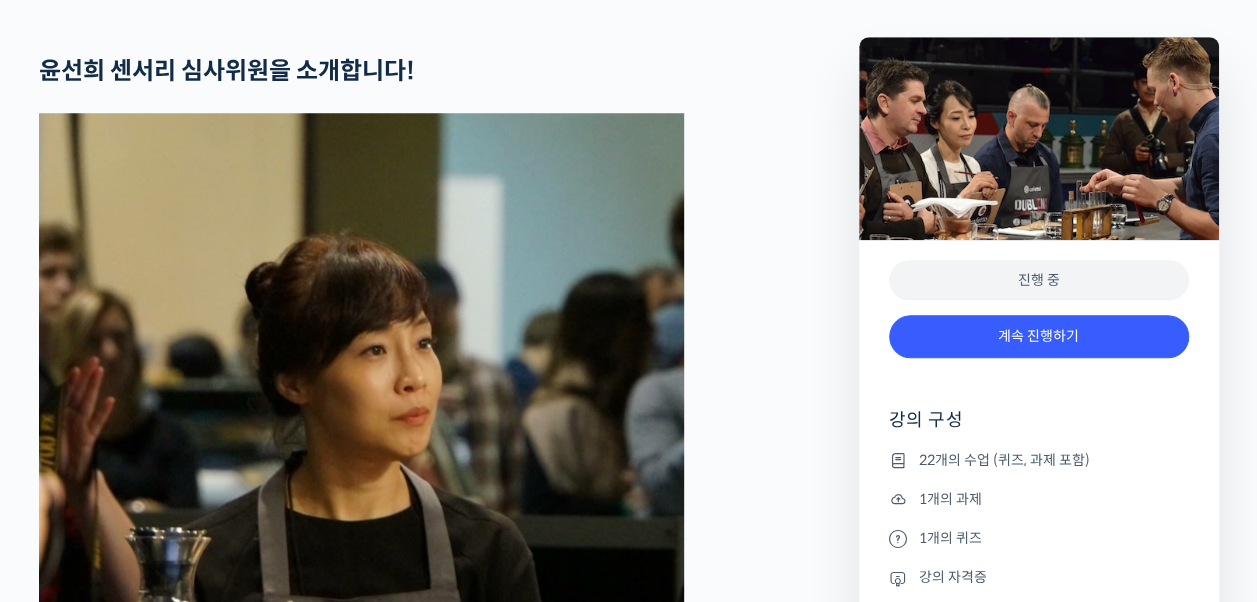 scroll, scrollTop: 832, scrollLeft: 0, axis: vertical 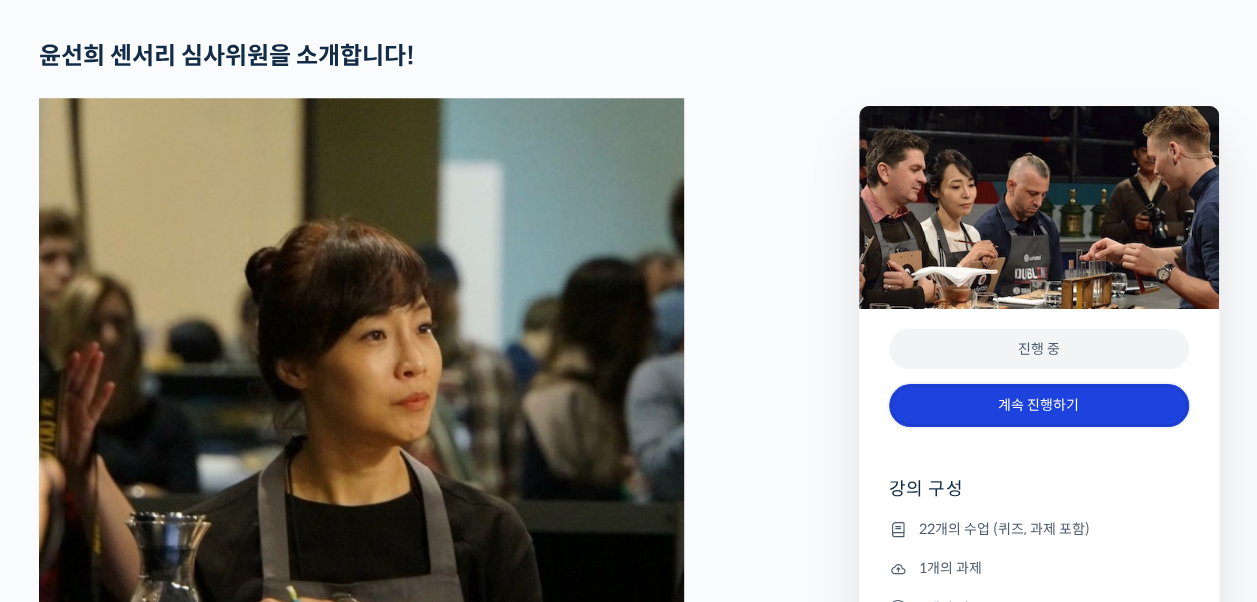 click on "계속 진행하기" at bounding box center (1039, 405) 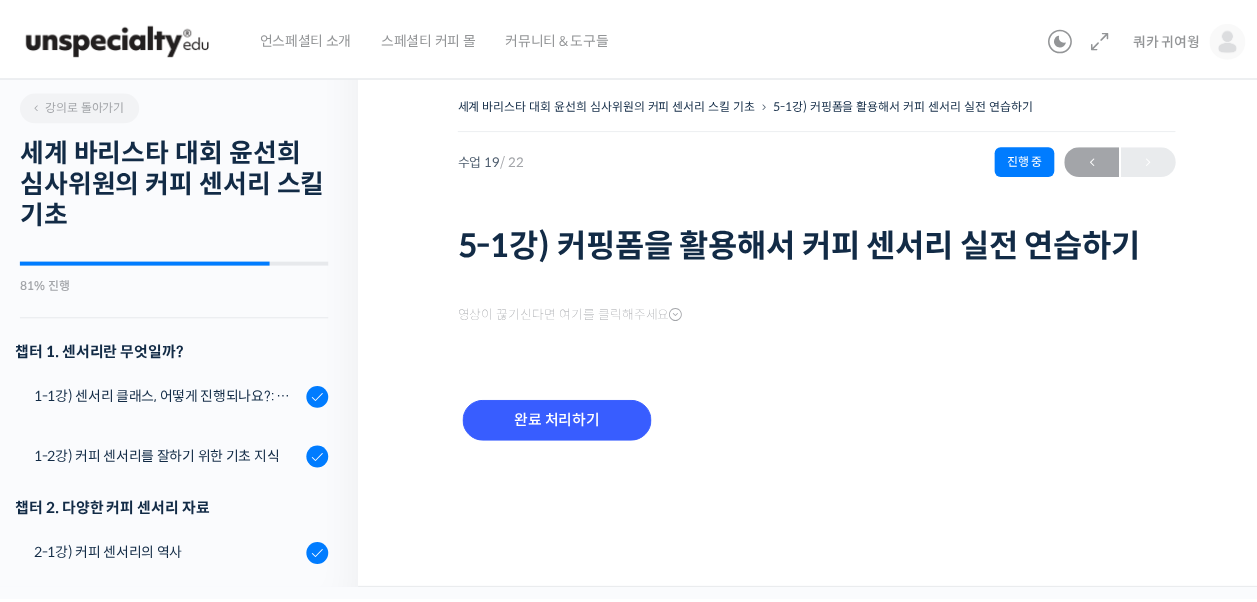 scroll, scrollTop: 0, scrollLeft: 0, axis: both 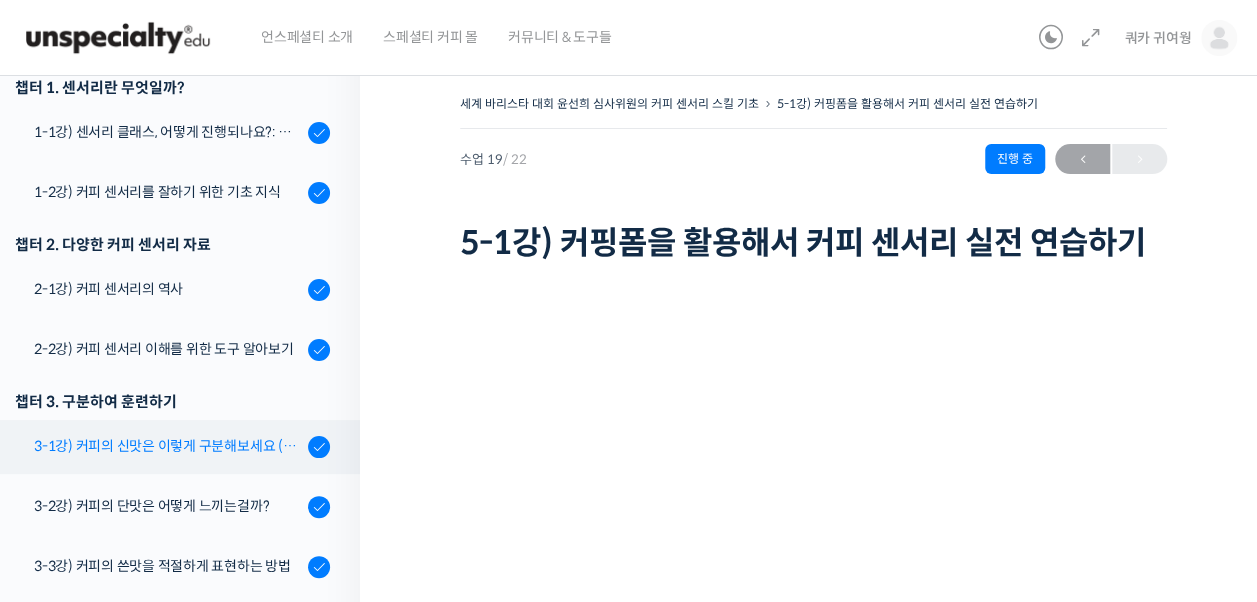click on "3-1강) 커피의 신맛은 이렇게 구분해보세요 (시트릭산과 말릭산의 차이)" at bounding box center (168, 446) 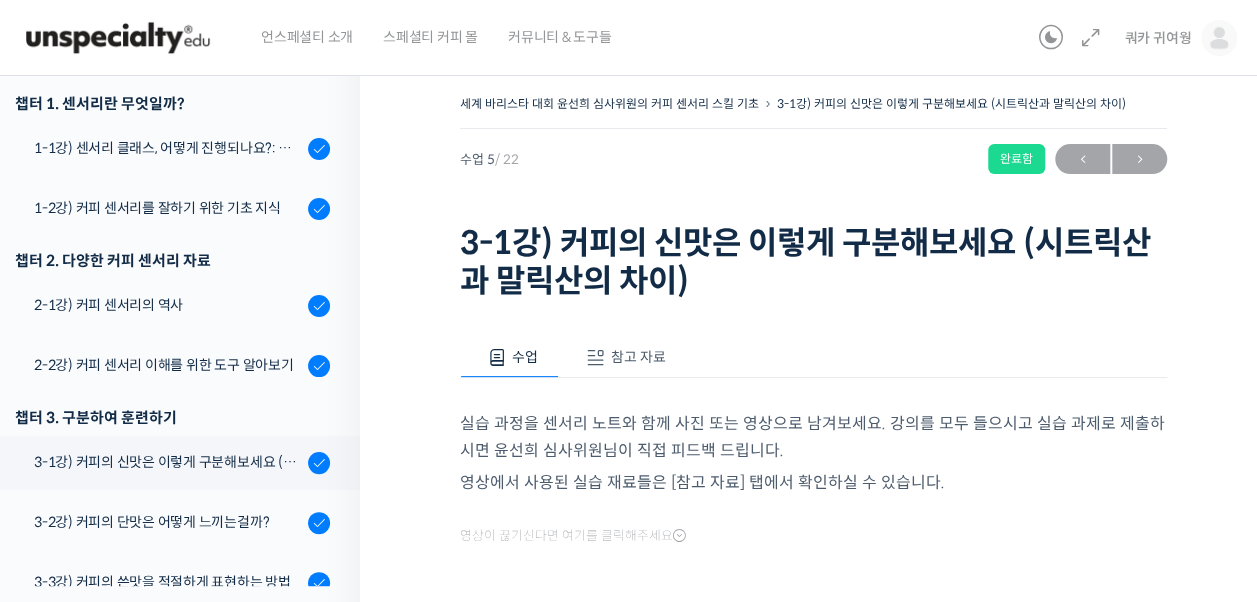 scroll, scrollTop: 0, scrollLeft: 0, axis: both 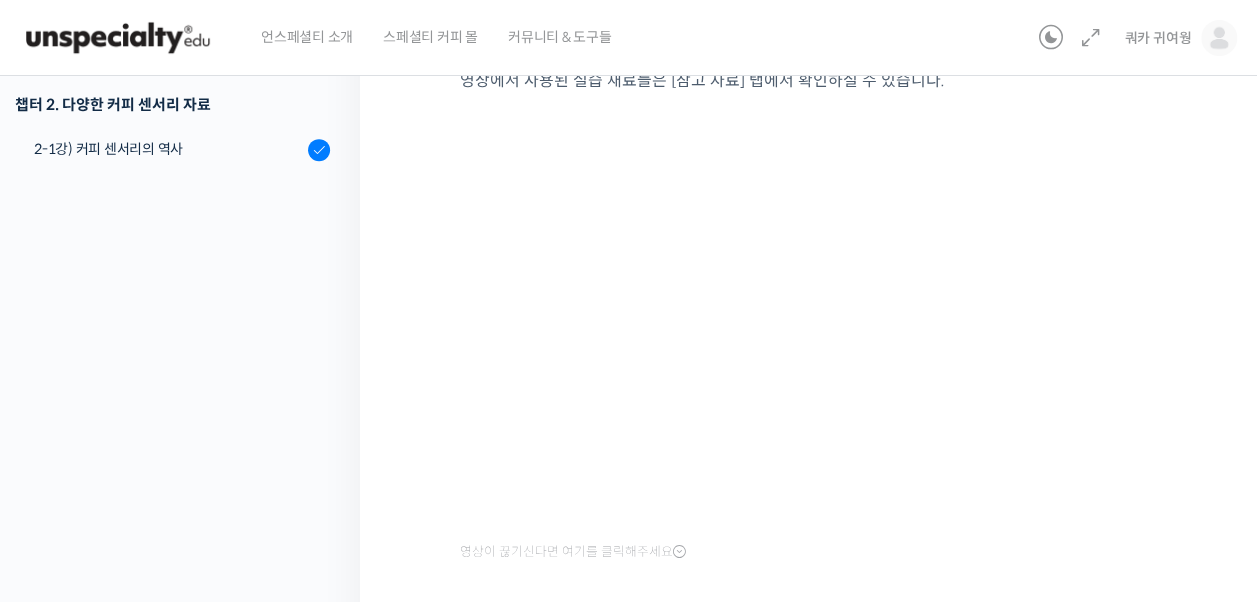 click on "세계 바리스타 대회 윤선희 심사위원의 커피 센서리 스킬 기초
3-1강) 커피의 신맛은 이렇게 구분해보세요 (시트릭산과 말릭산의 차이)
완료함
수업 5  / 22
완료함
←  이전 										 다음 →
3-1강) 커피의 신맛은 이렇게 구분해보세요 (시트릭산과 말릭산의 차이)" at bounding box center (813, 178) 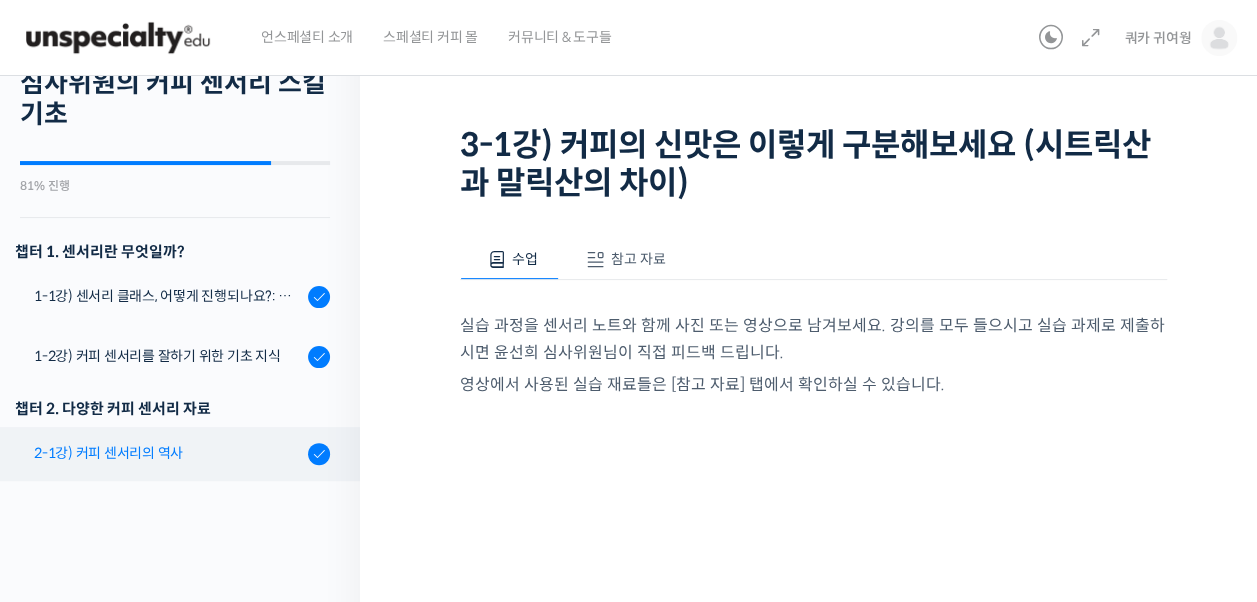 scroll, scrollTop: 158, scrollLeft: 0, axis: vertical 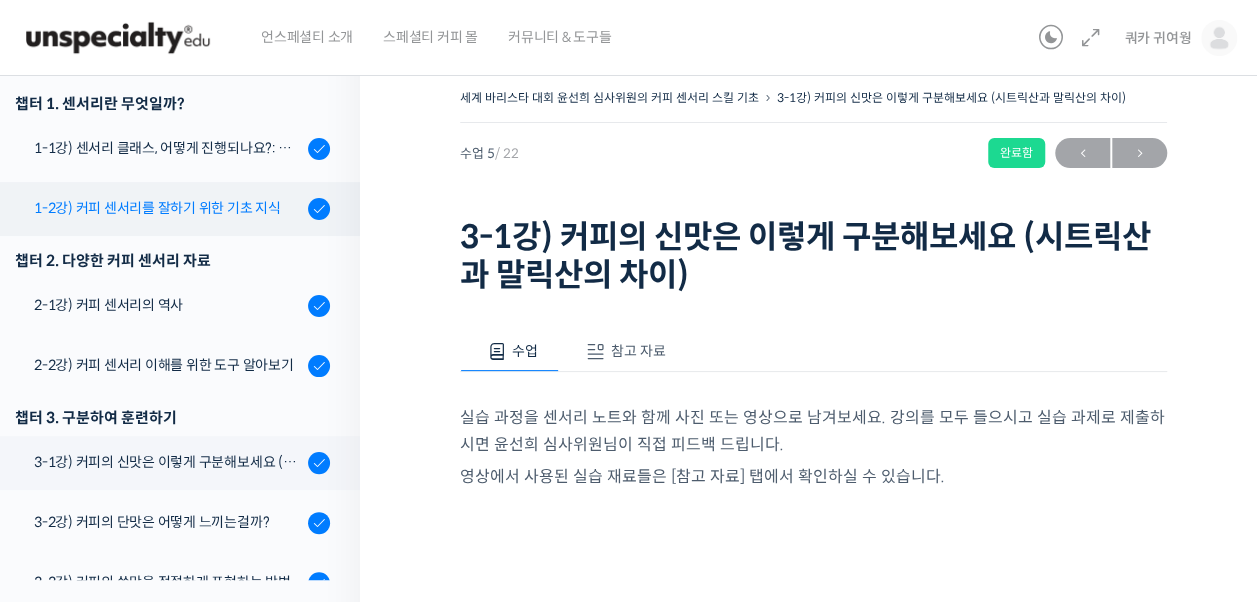 click on "1-2강) 커피 센서리를 잘하기 위한 기초 지식" at bounding box center [168, 208] 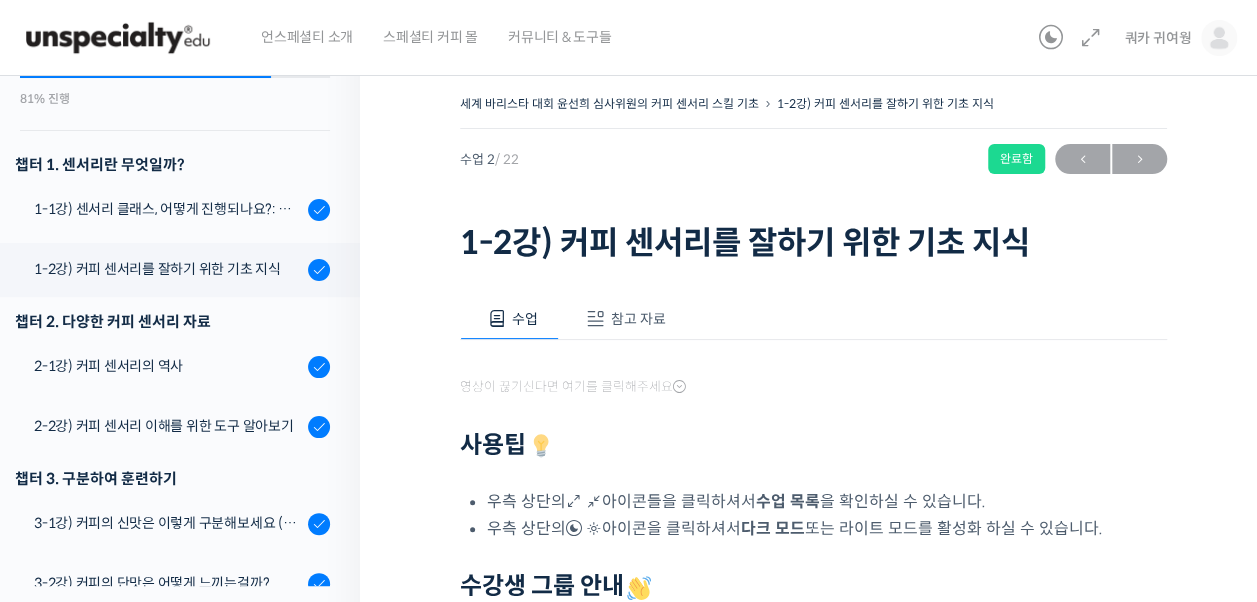 scroll, scrollTop: 0, scrollLeft: 0, axis: both 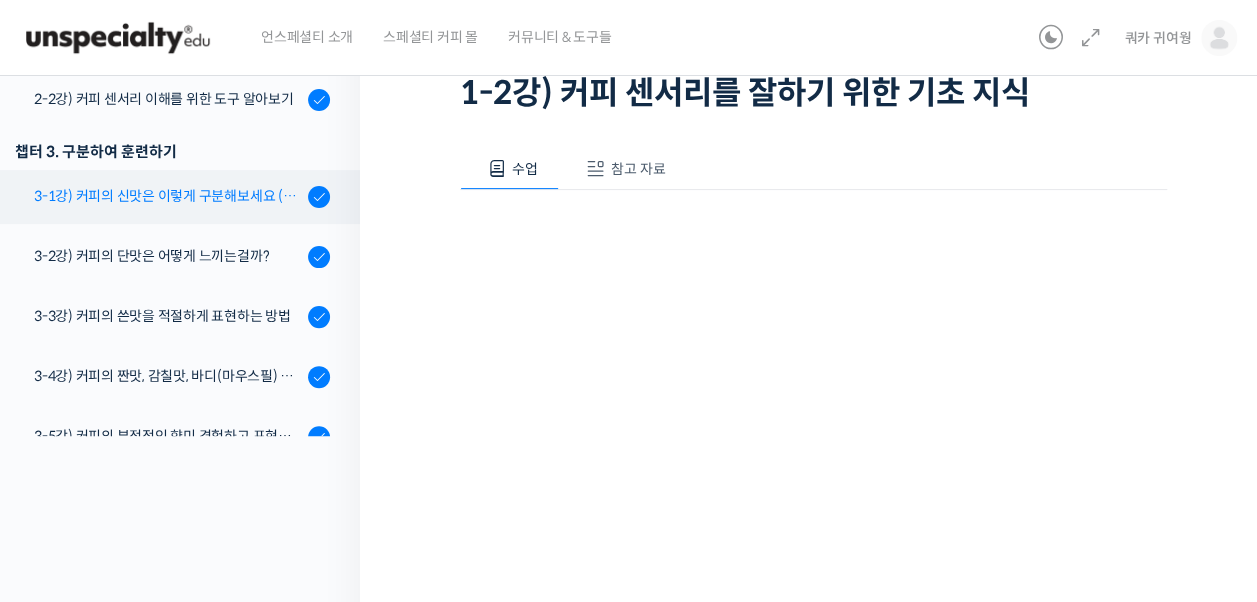 click on "3-1강) 커피의 신맛은 이렇게 구분해보세요 (시트릭산과 말릭산의 차이)" at bounding box center (168, 196) 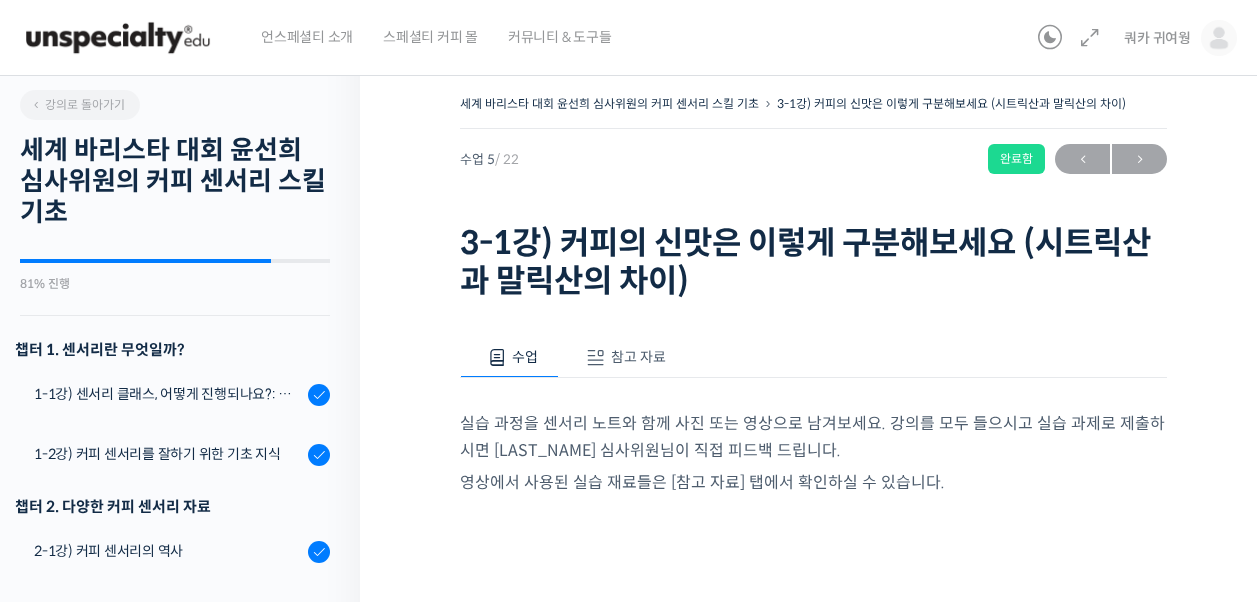 scroll, scrollTop: 0, scrollLeft: 0, axis: both 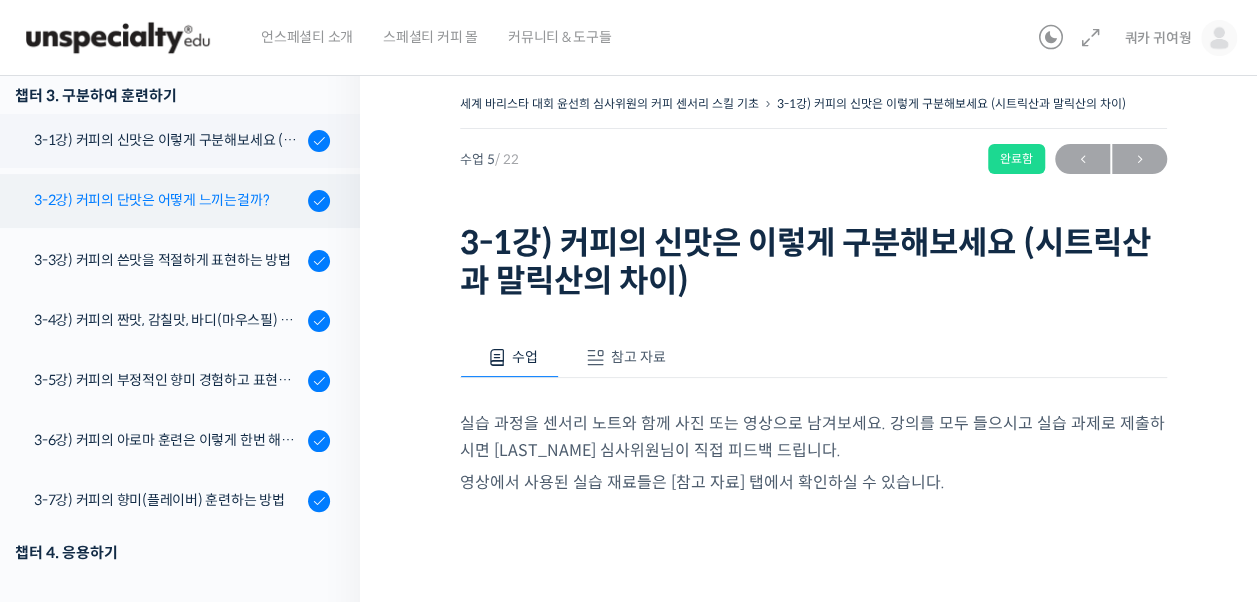 click on "3-2강) 커피의 단맛은 어떻게 느끼는걸까?" at bounding box center (168, 200) 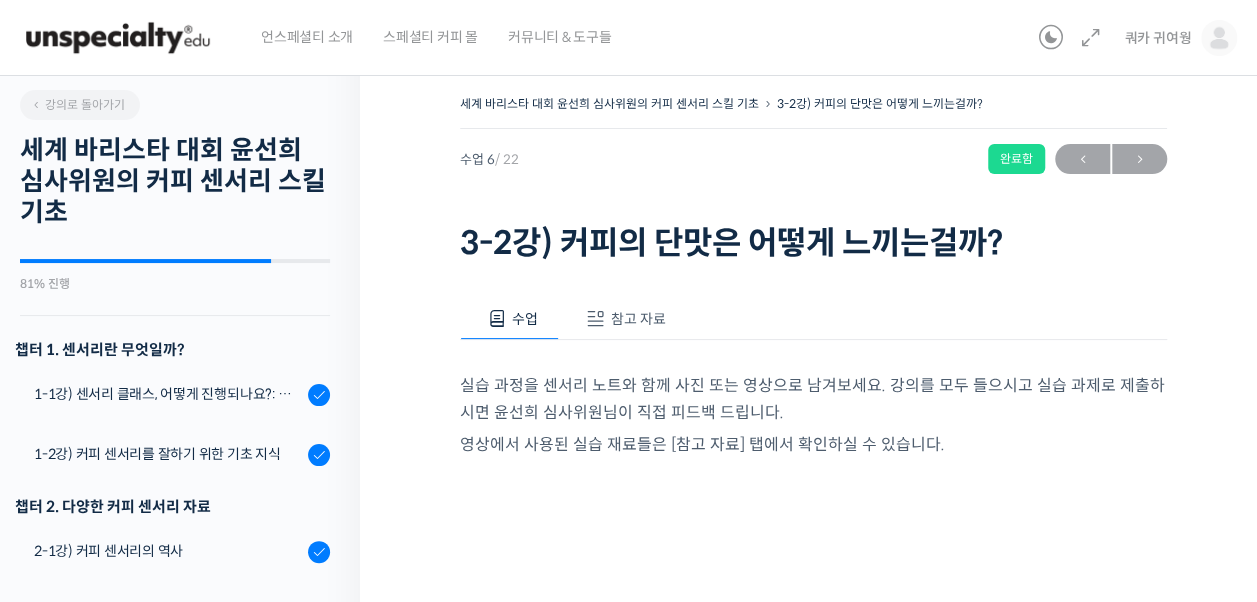 scroll, scrollTop: 0, scrollLeft: 0, axis: both 